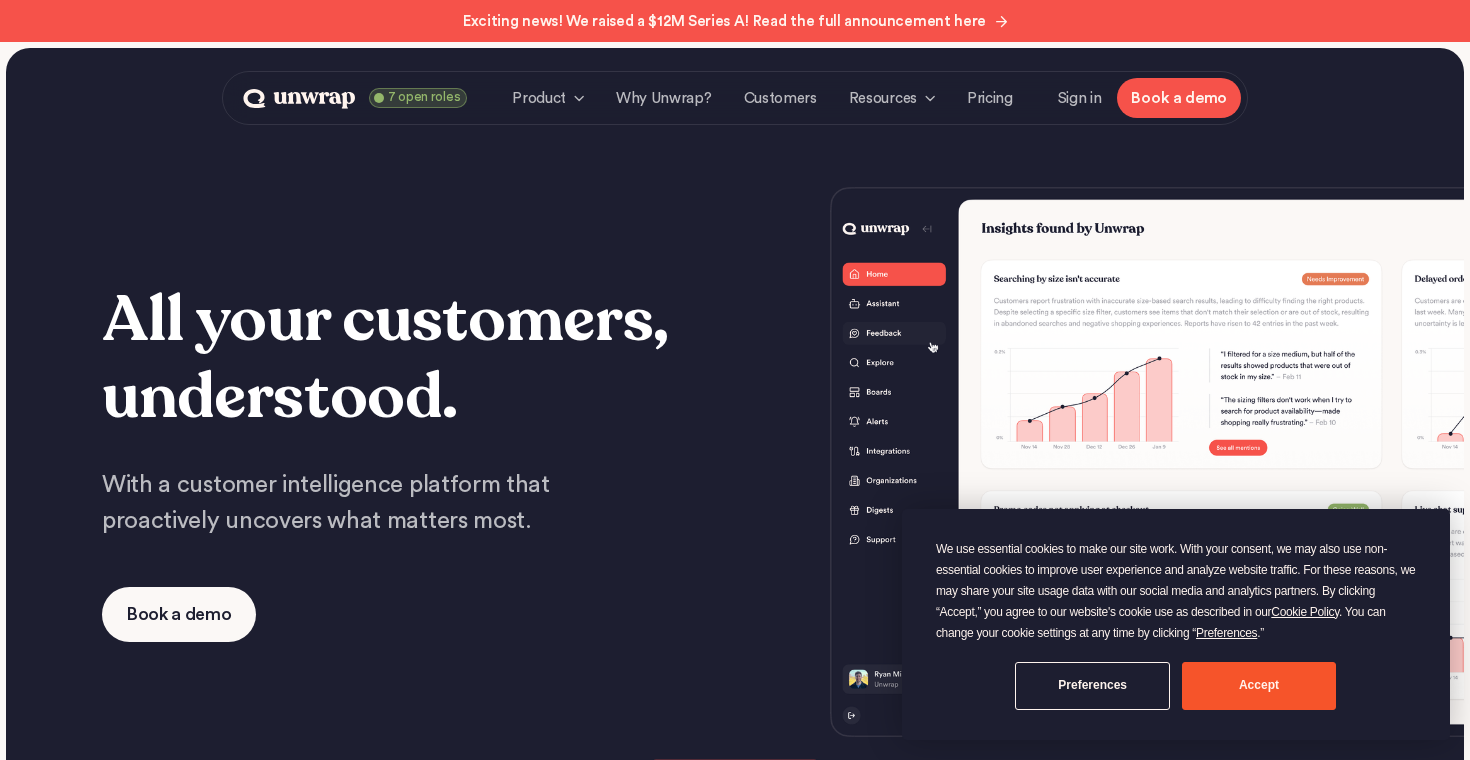 scroll, scrollTop: 0, scrollLeft: 0, axis: both 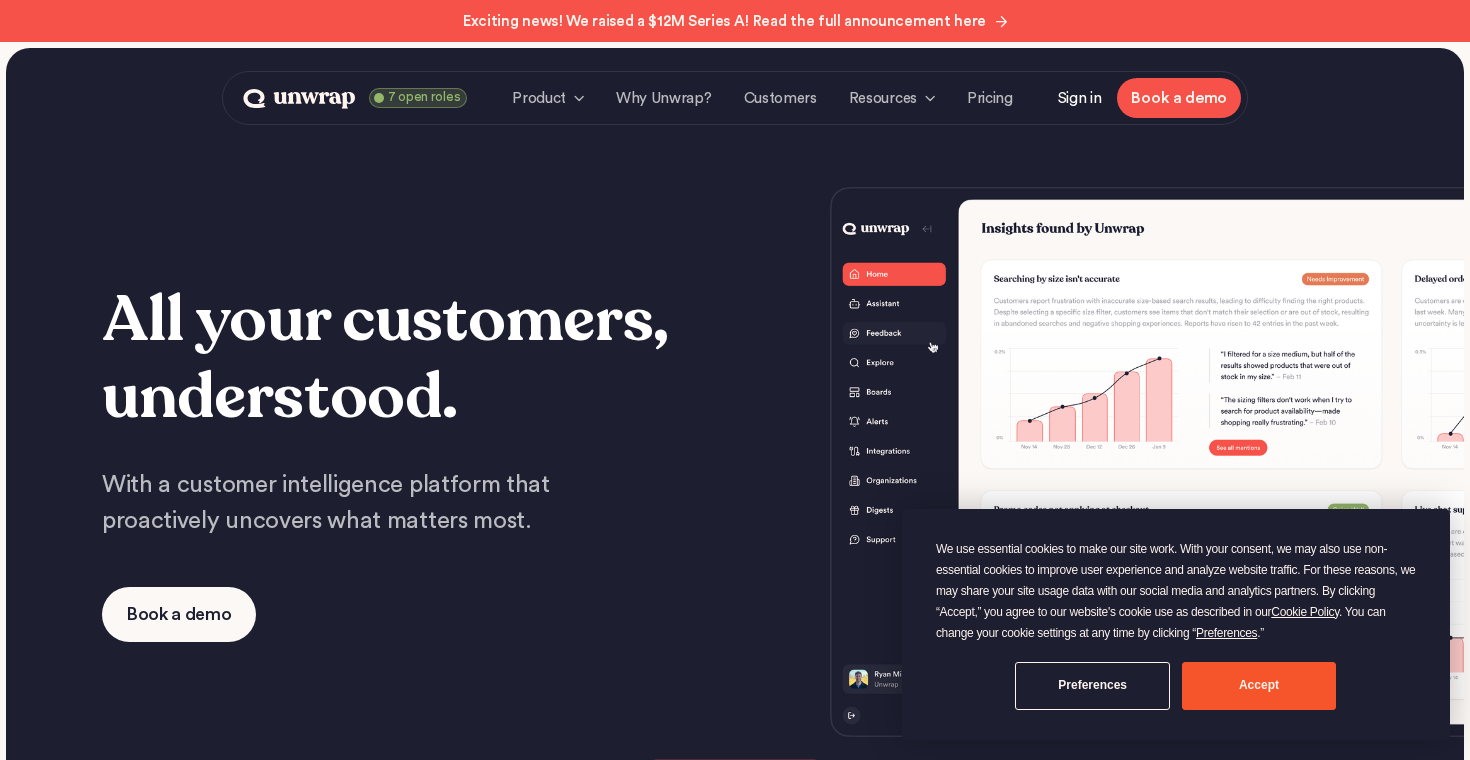 click on "Sign in" at bounding box center [1080, 98] 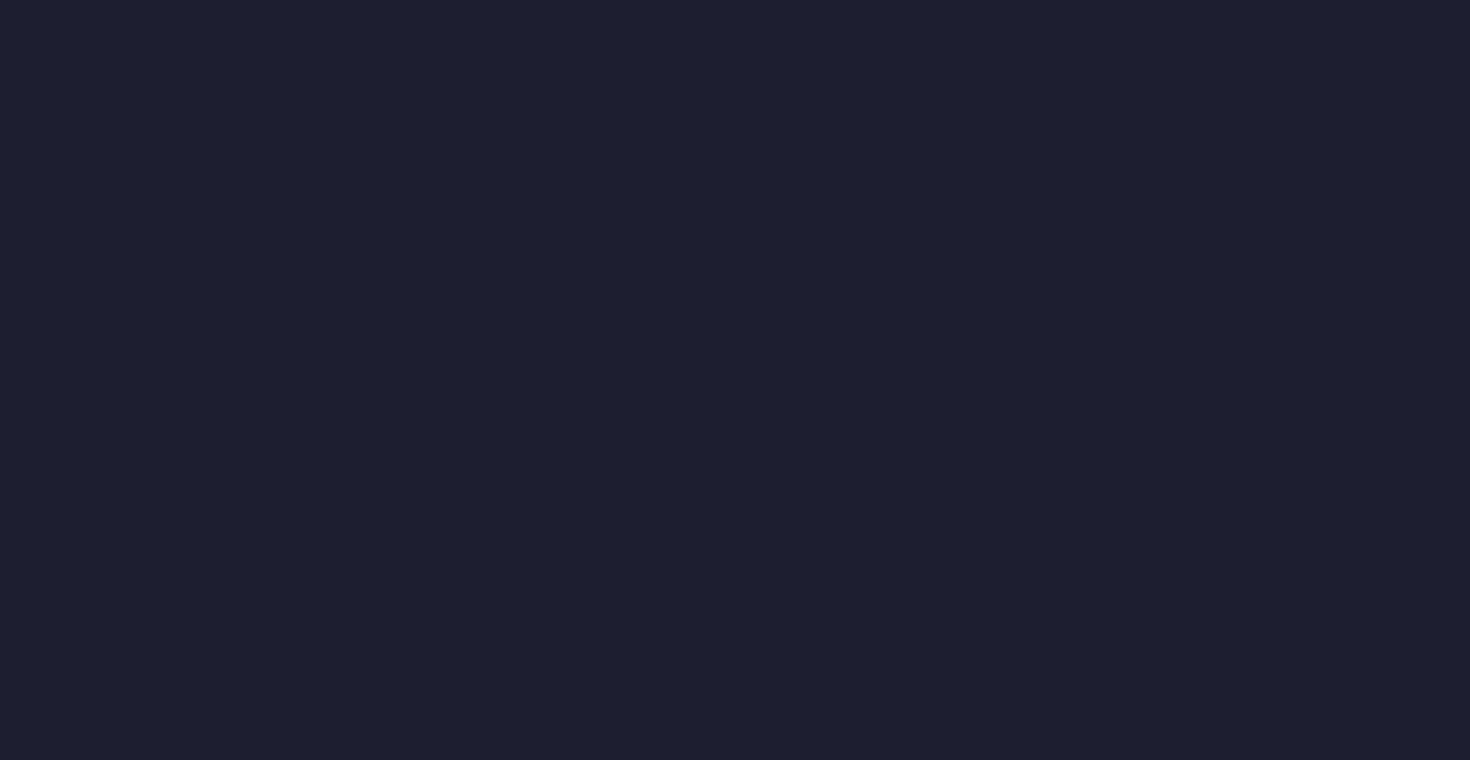 scroll, scrollTop: 0, scrollLeft: 0, axis: both 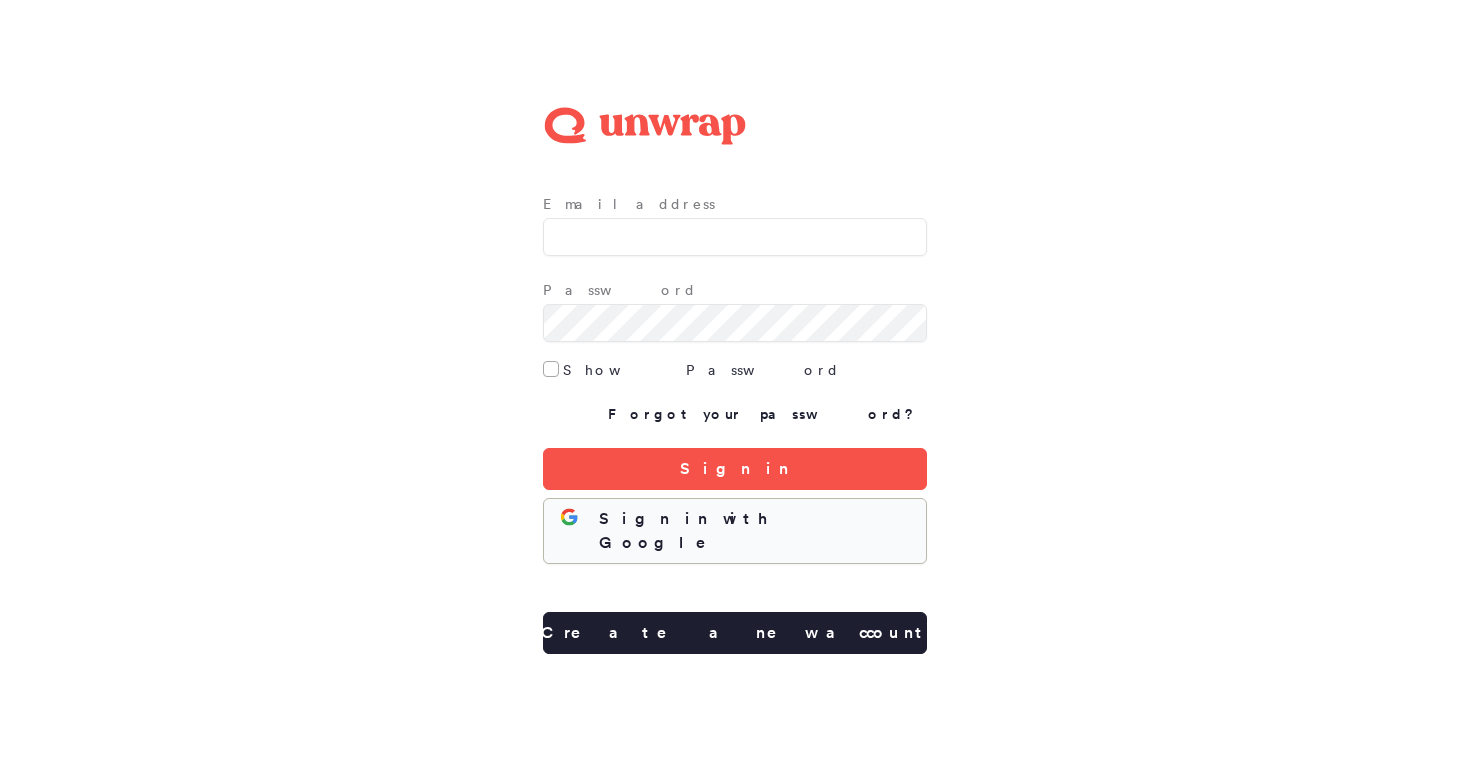 click on "Sign in with Google" at bounding box center [754, 531] 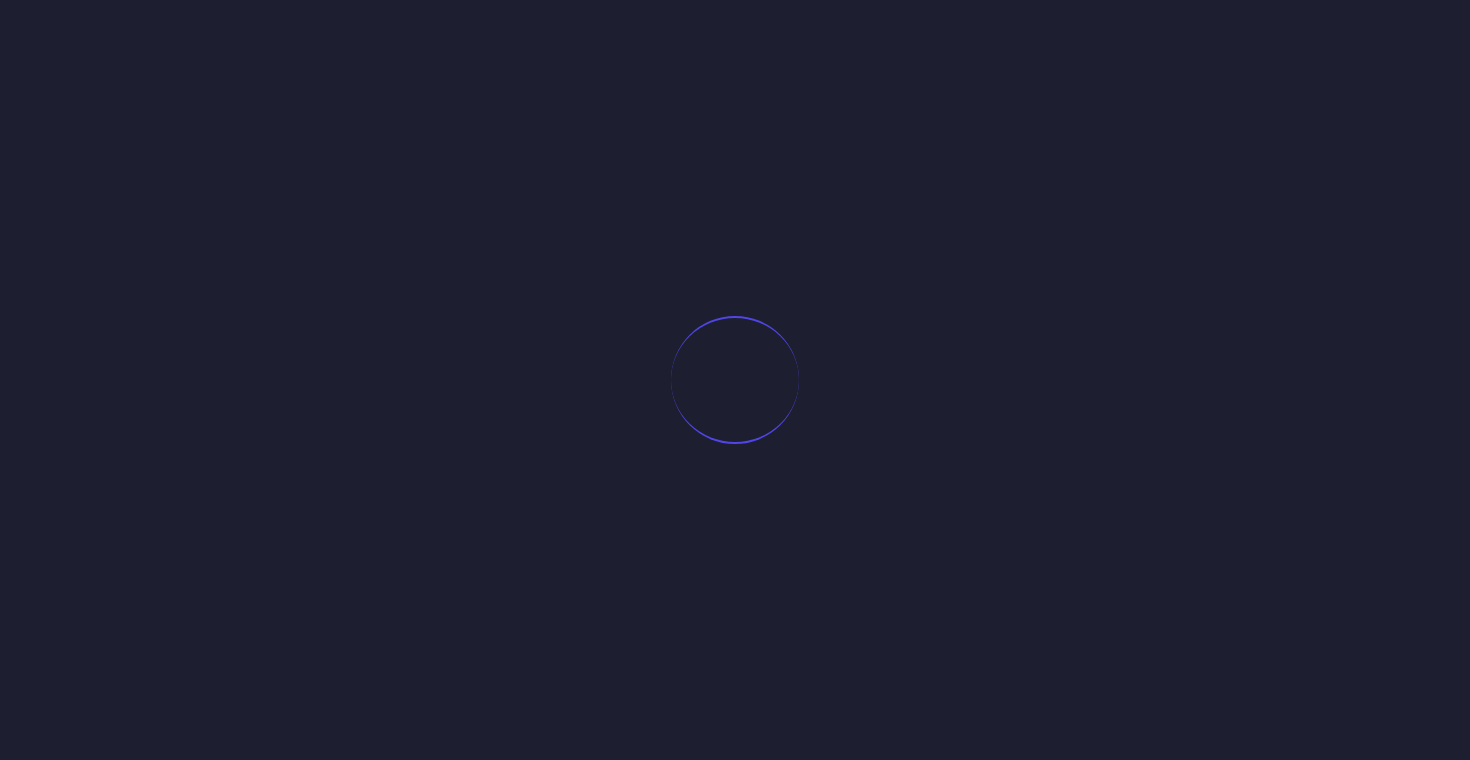 scroll, scrollTop: 0, scrollLeft: 0, axis: both 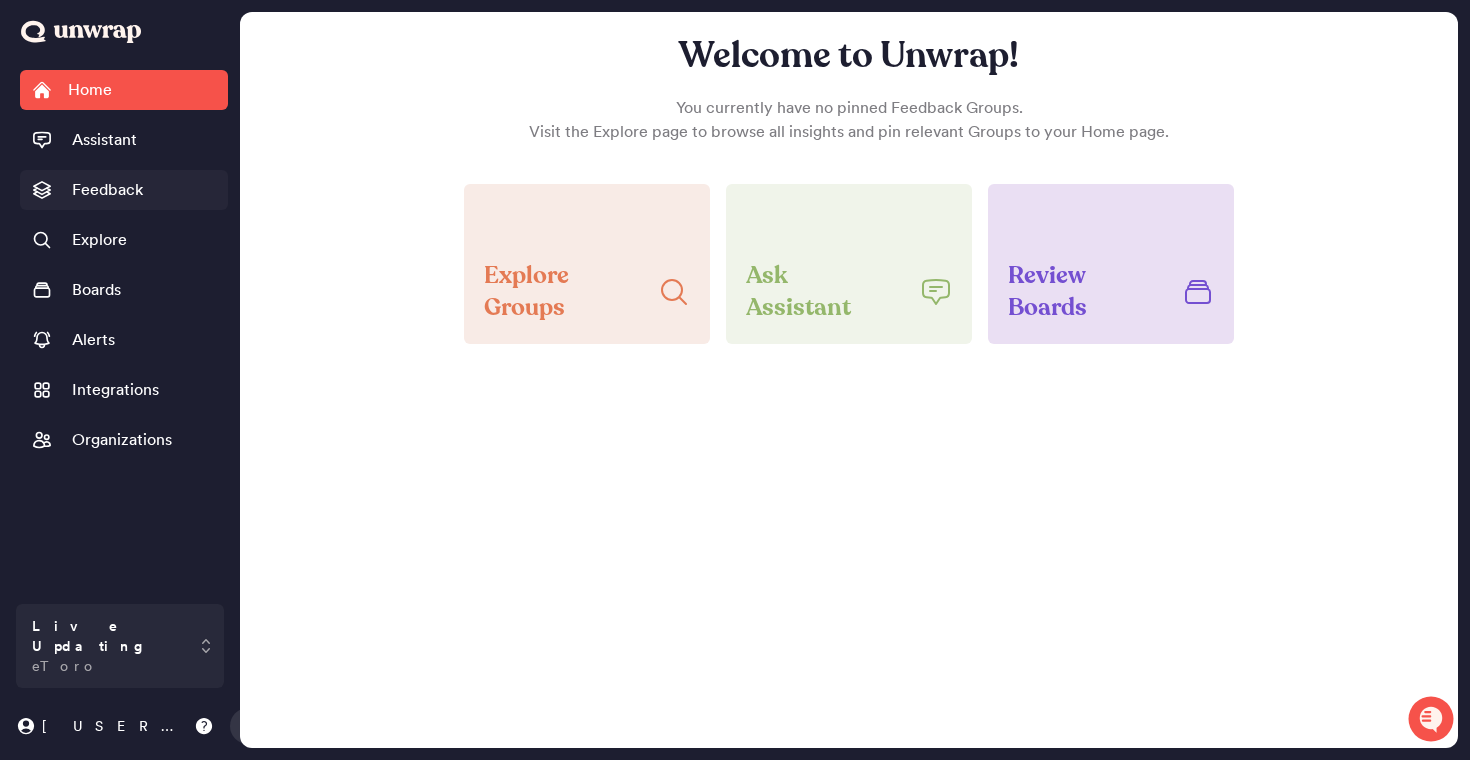 click on "Feedback" at bounding box center [107, 190] 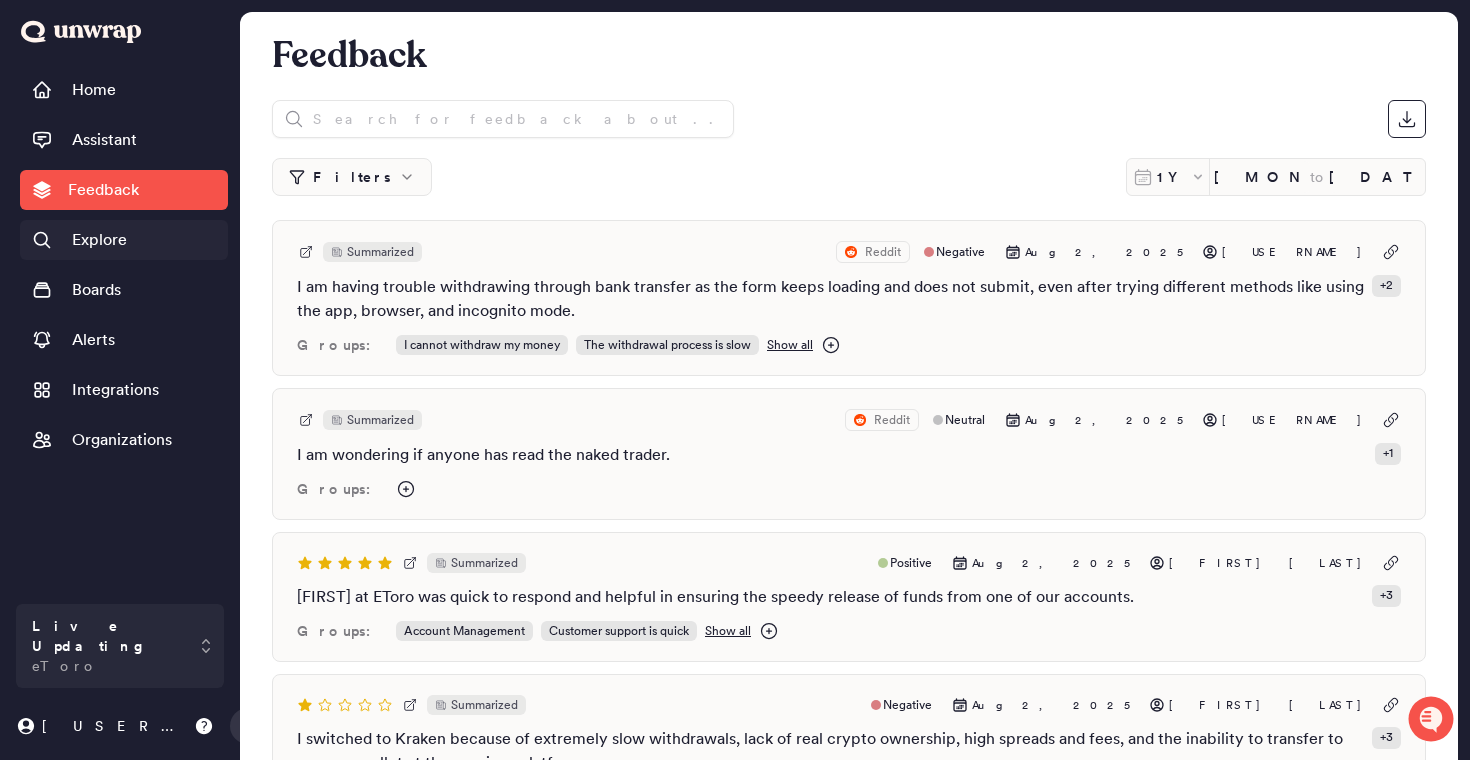 click on "Explore" at bounding box center [124, 240] 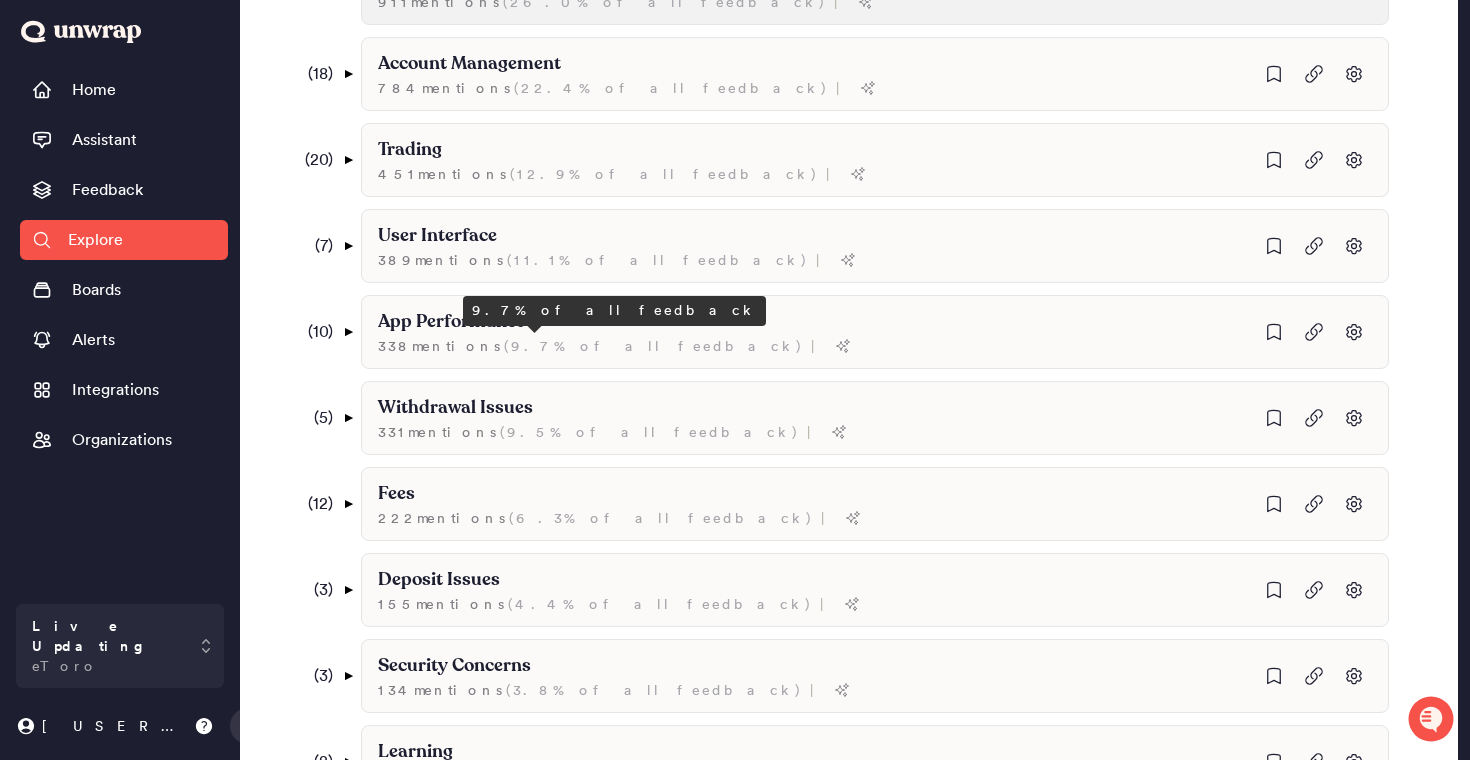 scroll, scrollTop: 407, scrollLeft: 0, axis: vertical 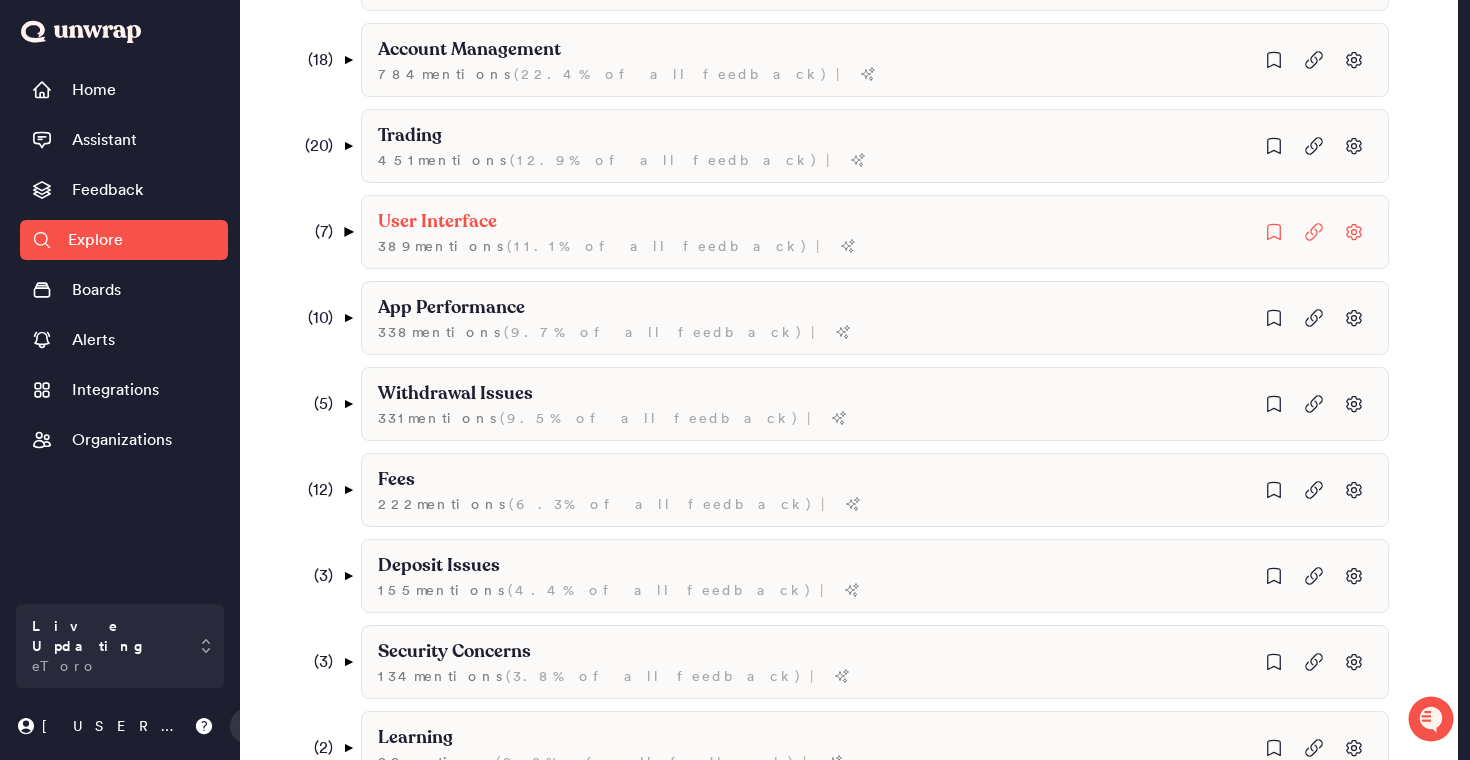 click on "▼" at bounding box center (348, 232) 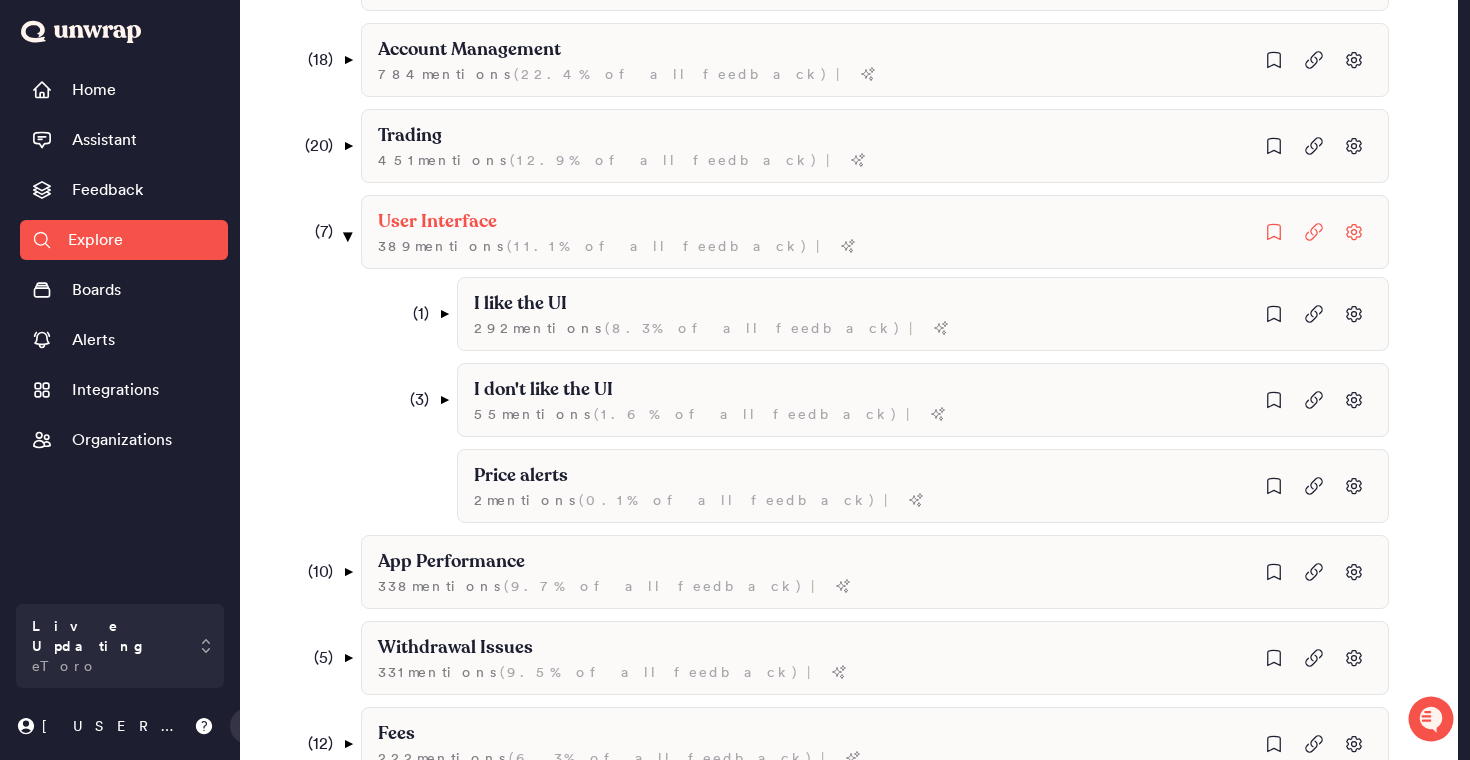 click on "▼" at bounding box center (348, 236) 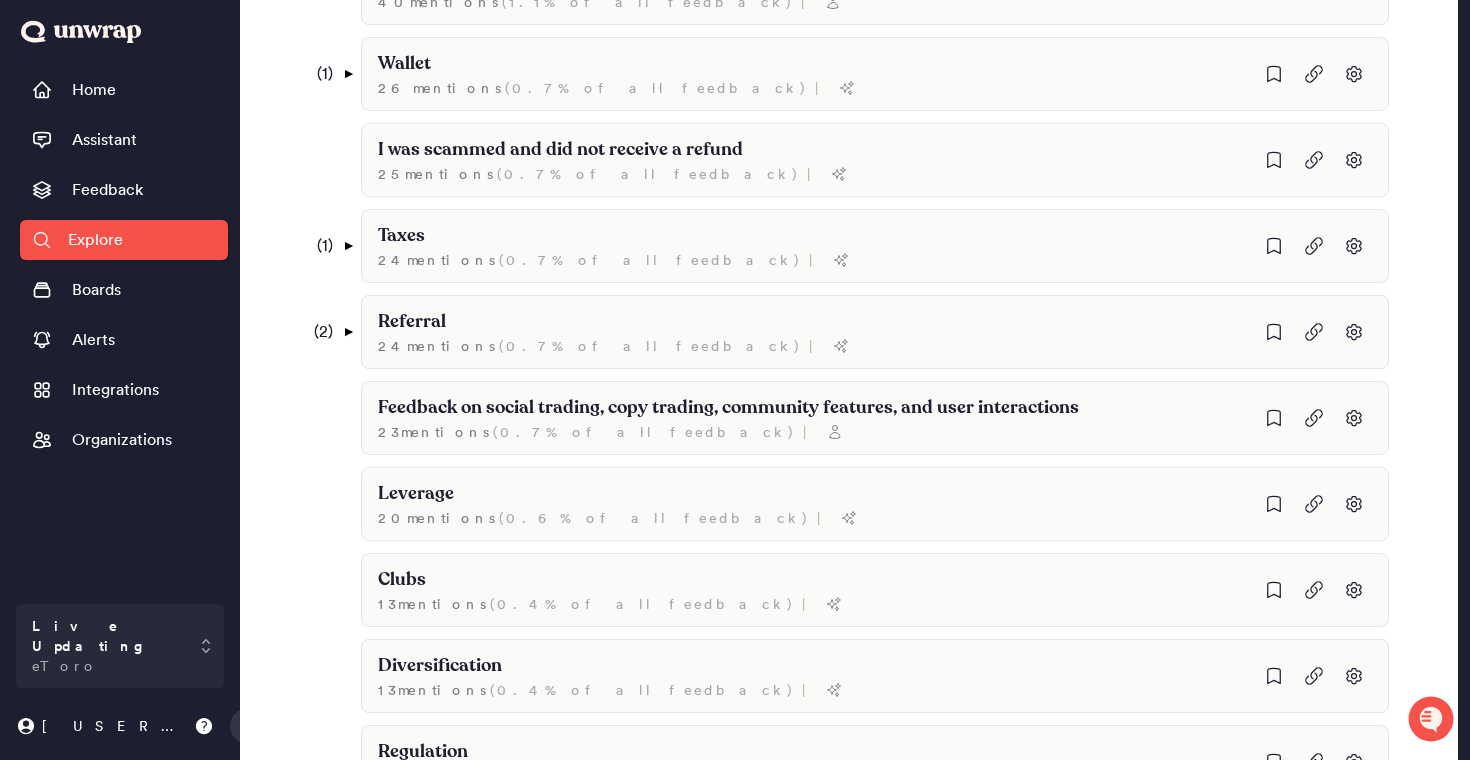 scroll, scrollTop: 0, scrollLeft: 0, axis: both 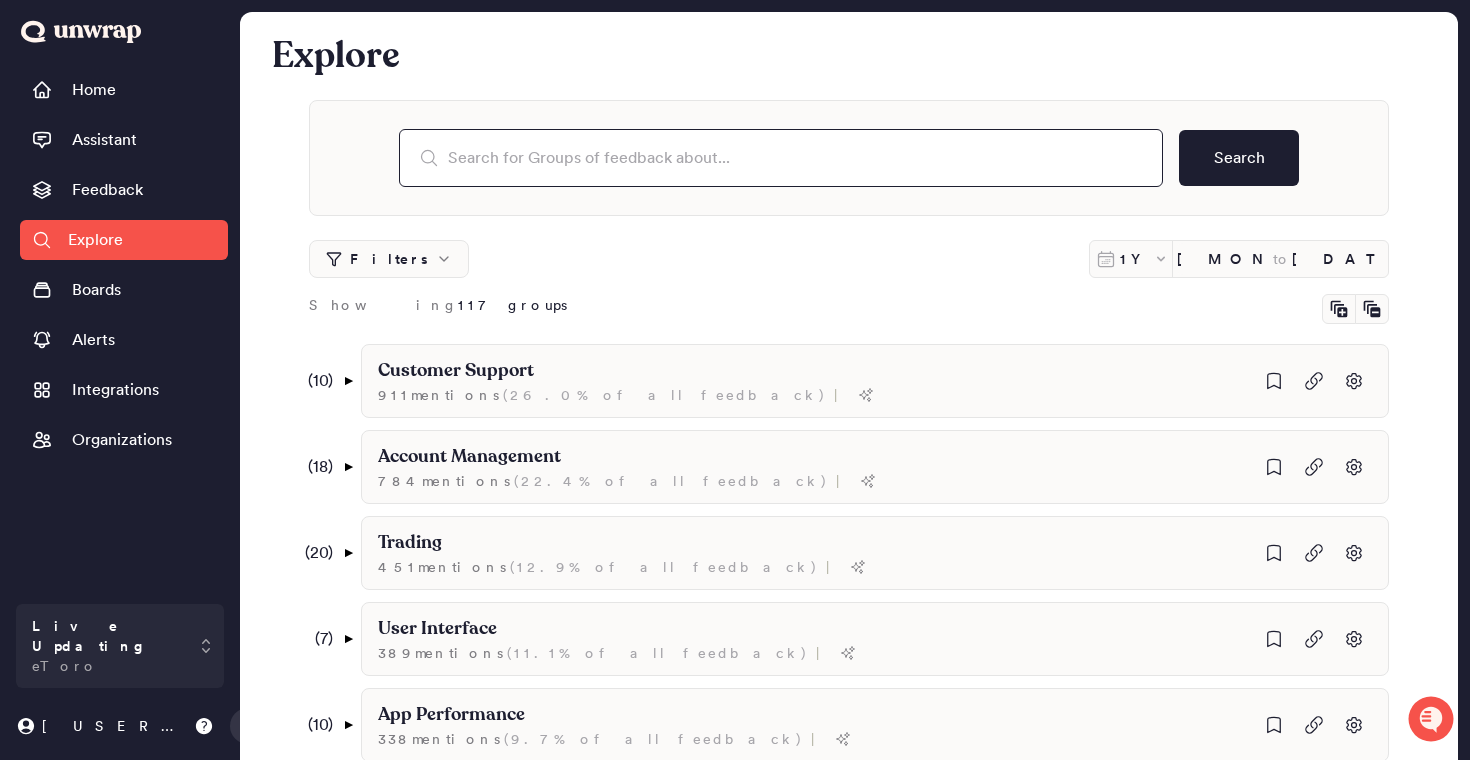 click at bounding box center [781, 158] 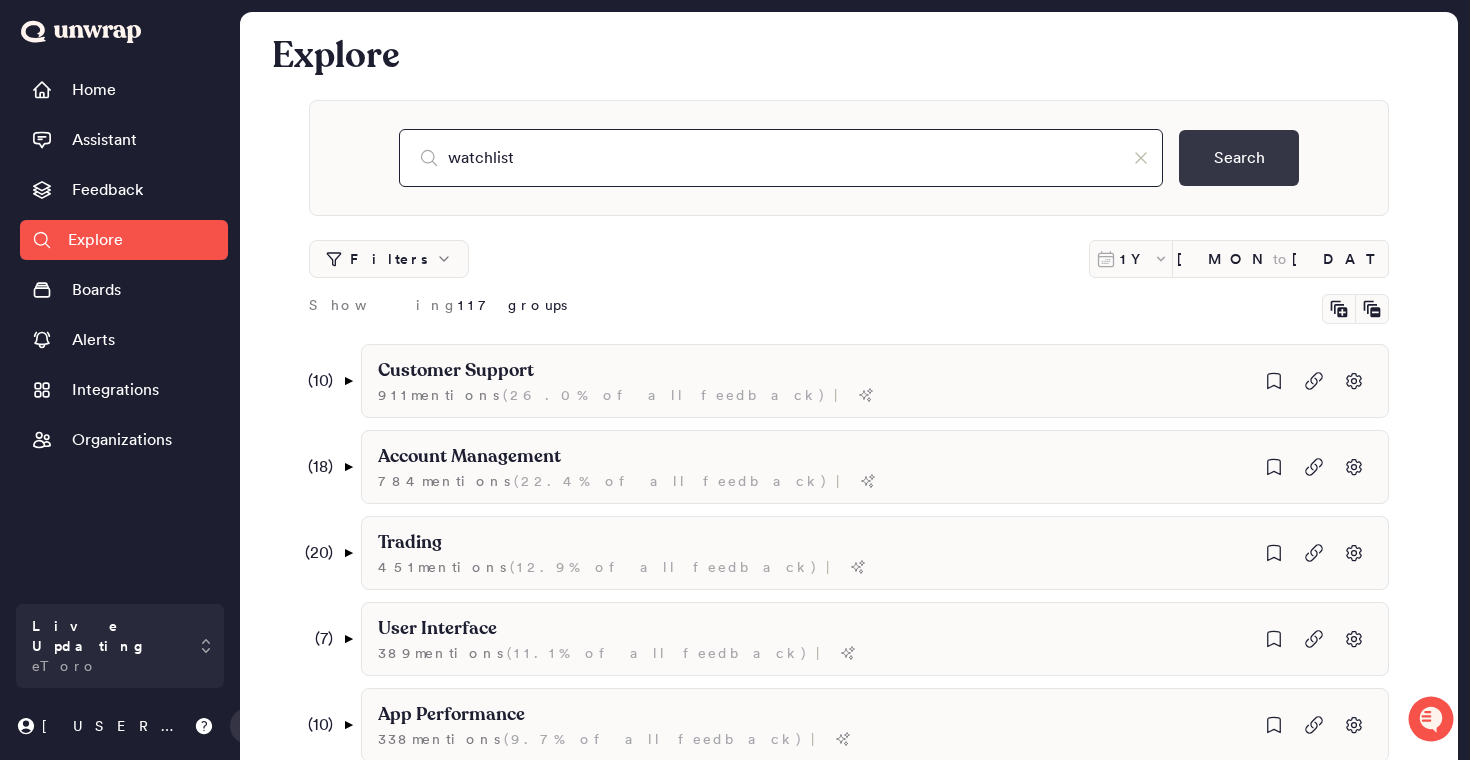 type on "watchlist" 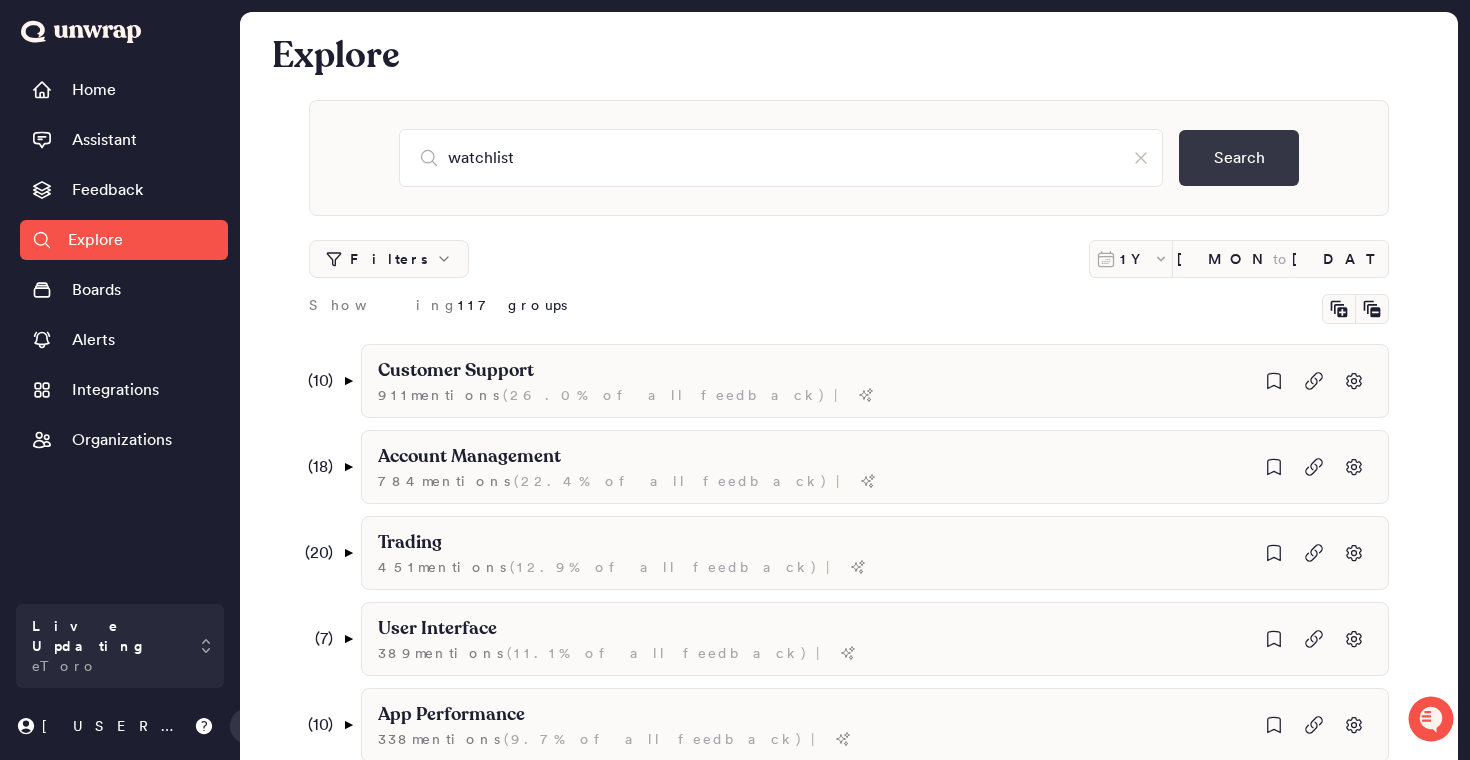 click on "Search" at bounding box center (1239, 158) 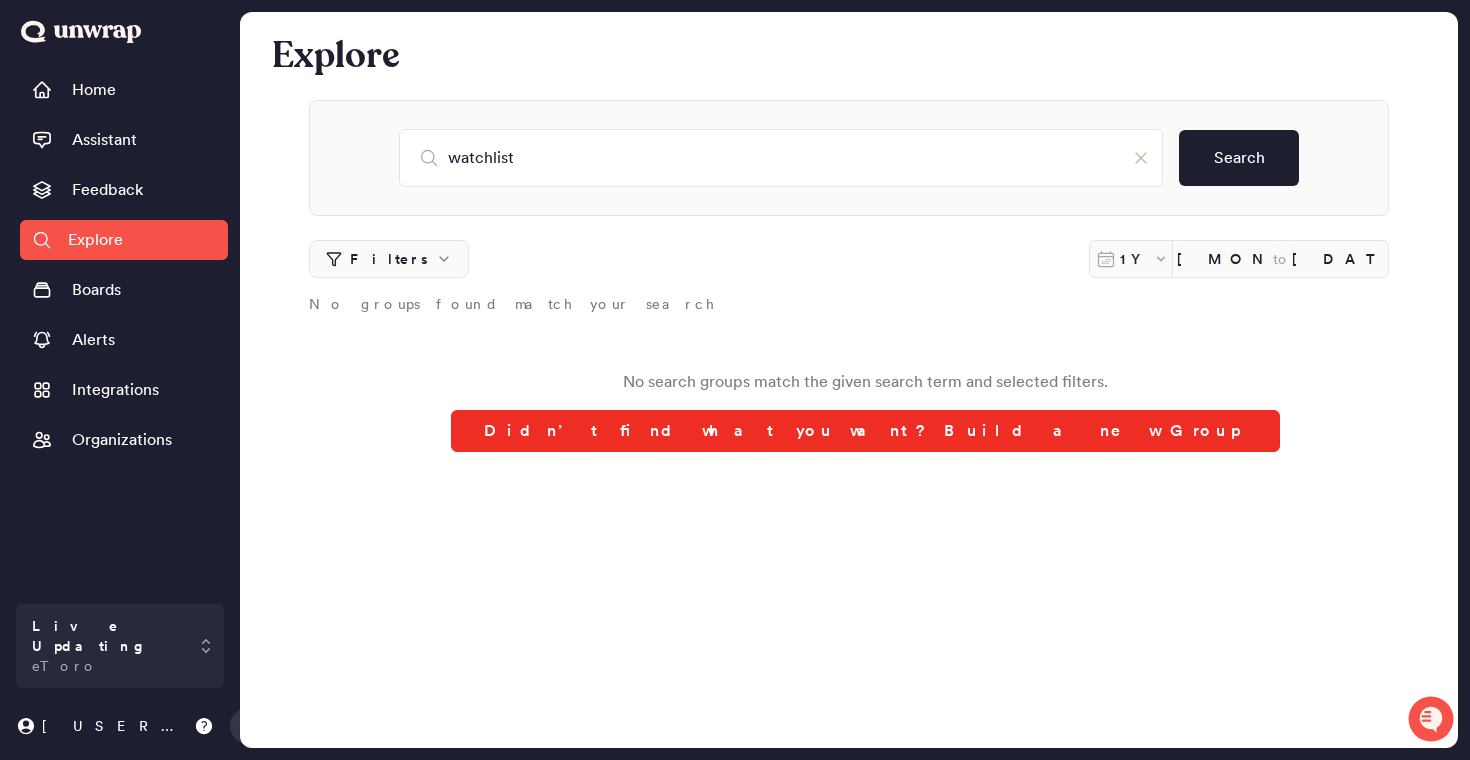 click on "Didn’t find what you want? Build a new Group" at bounding box center [865, 431] 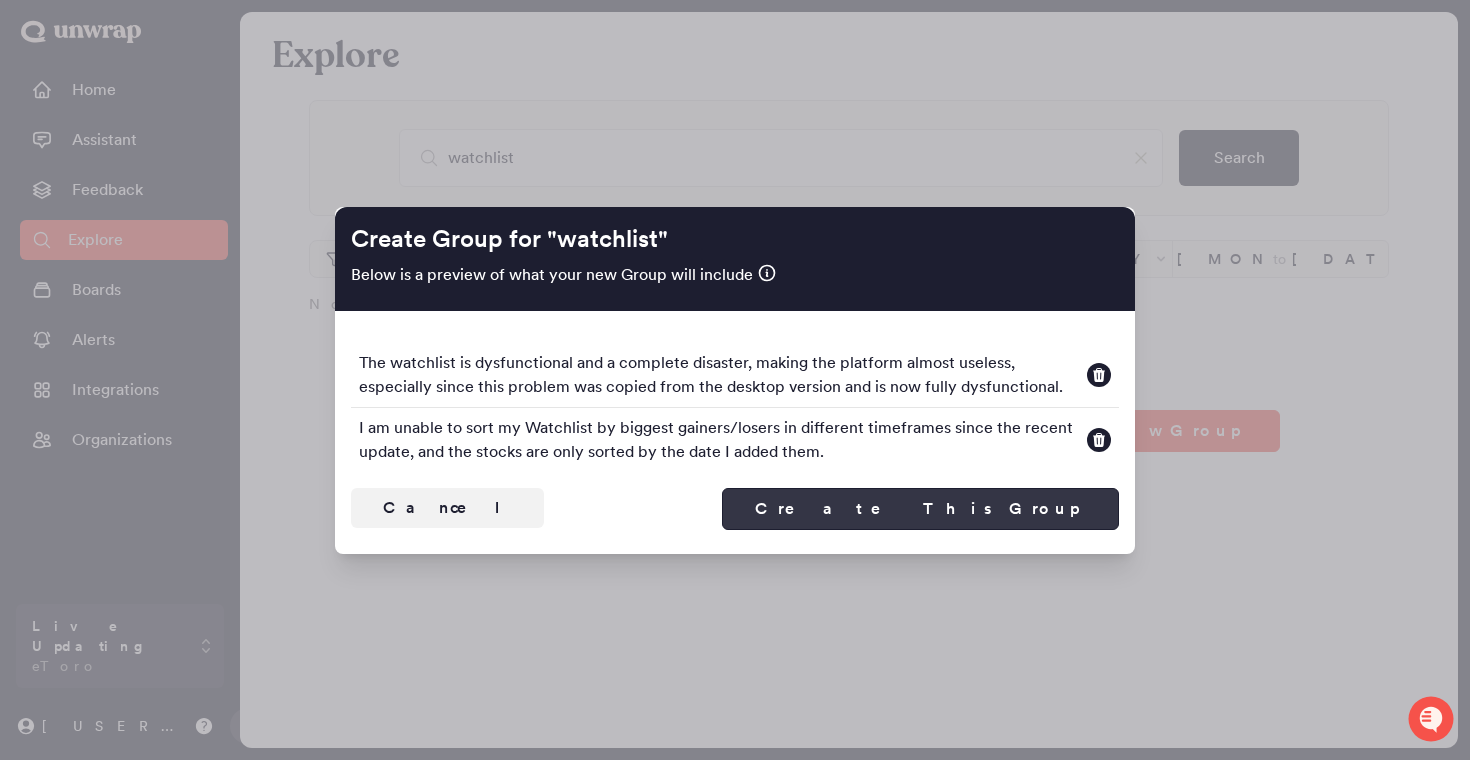 click on "Create This Group" at bounding box center (920, 509) 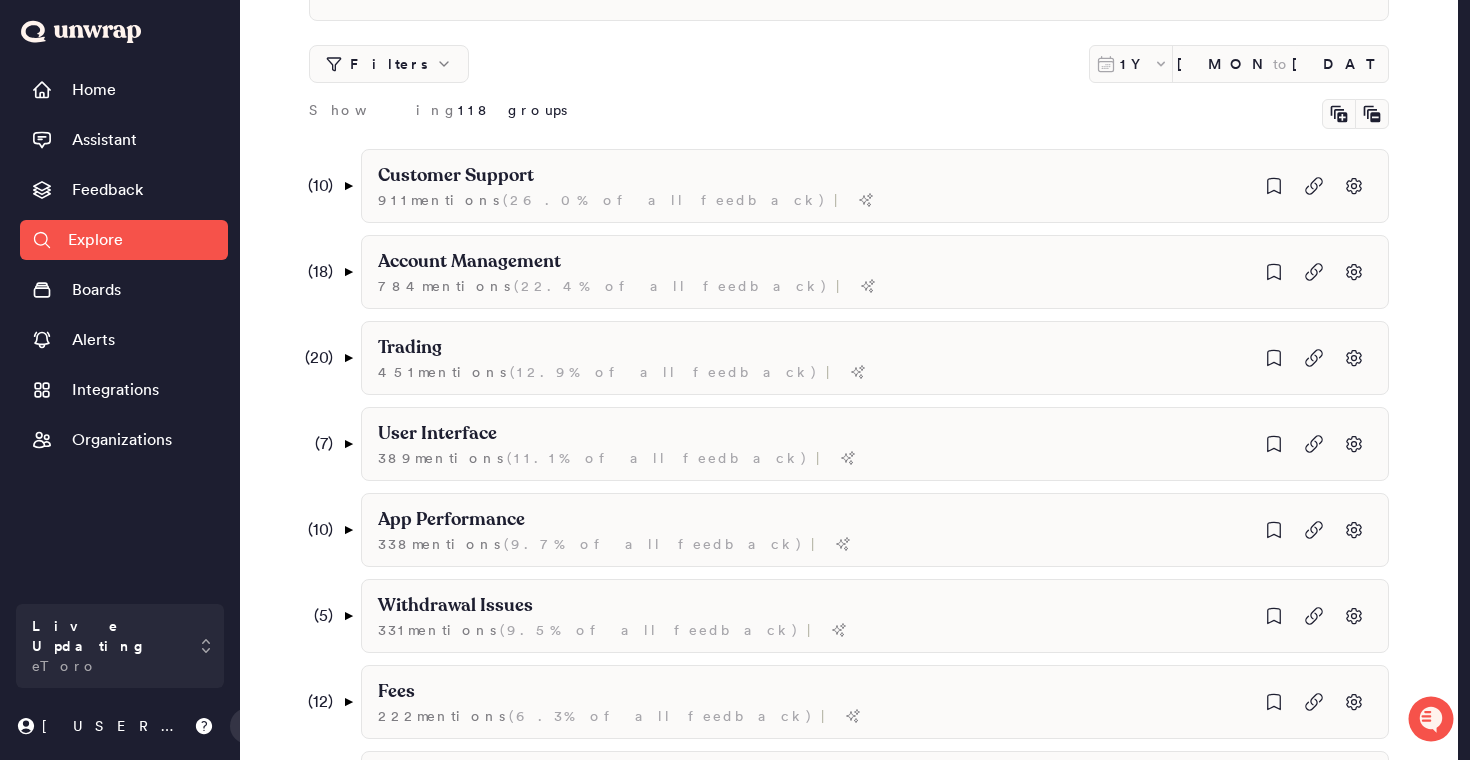 scroll, scrollTop: 0, scrollLeft: 0, axis: both 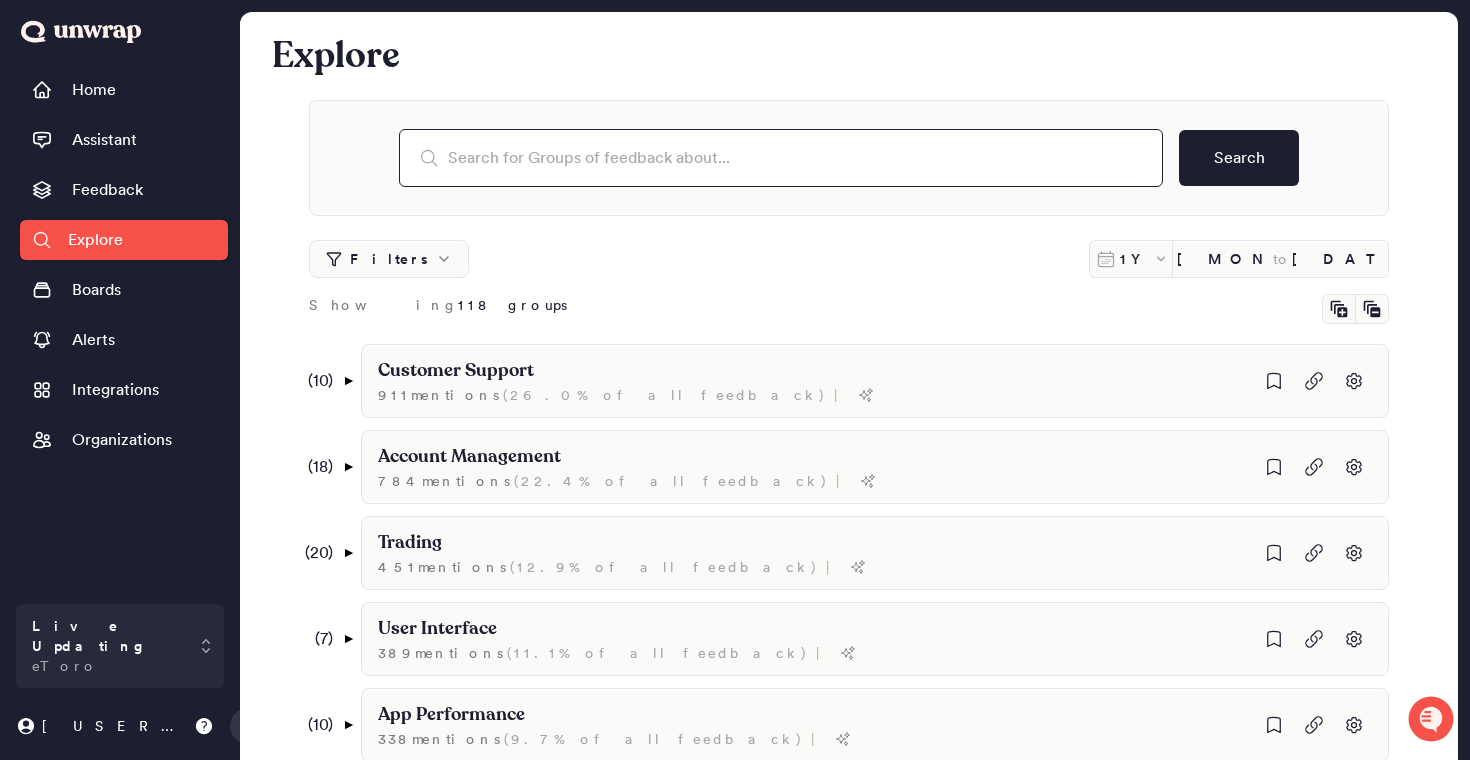click at bounding box center [781, 158] 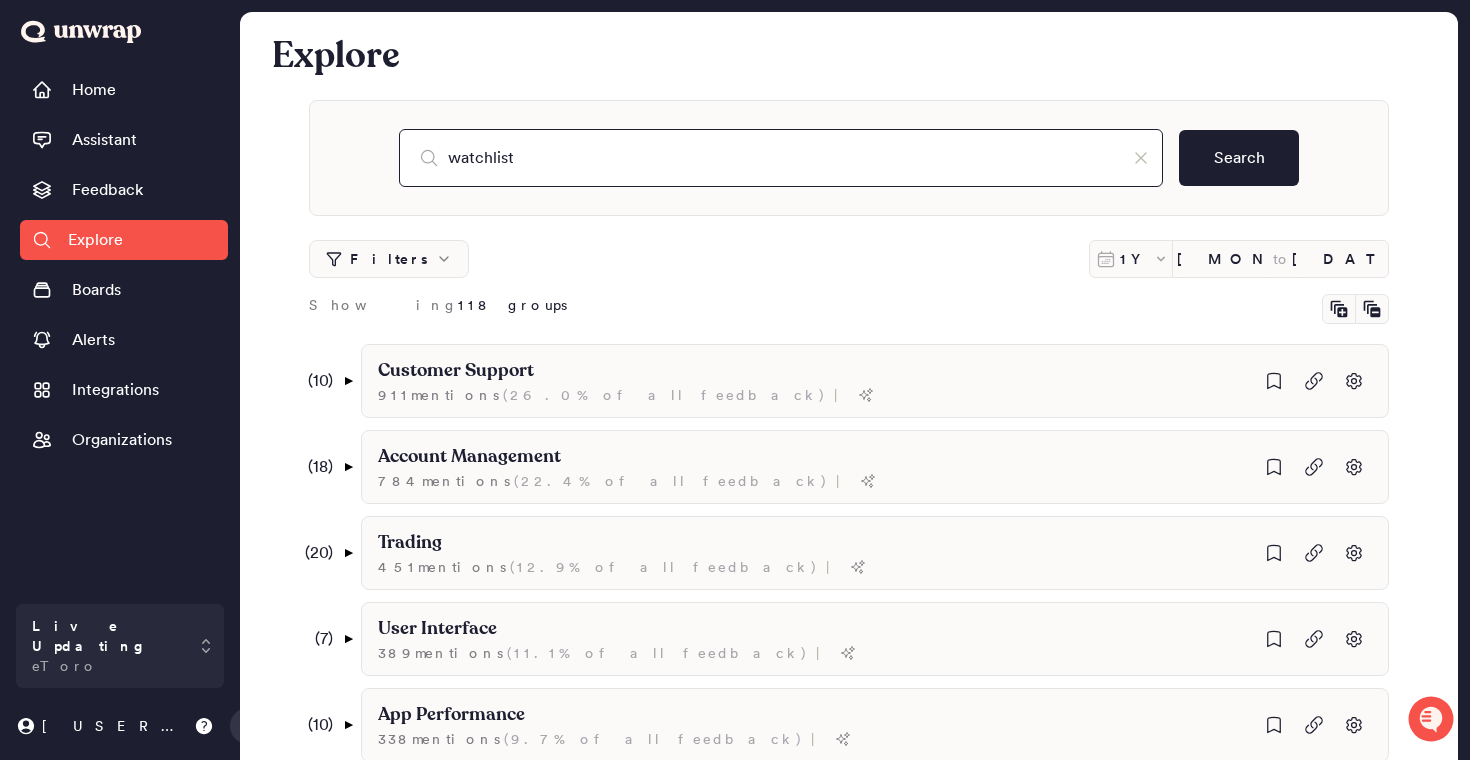 type on "watchlist" 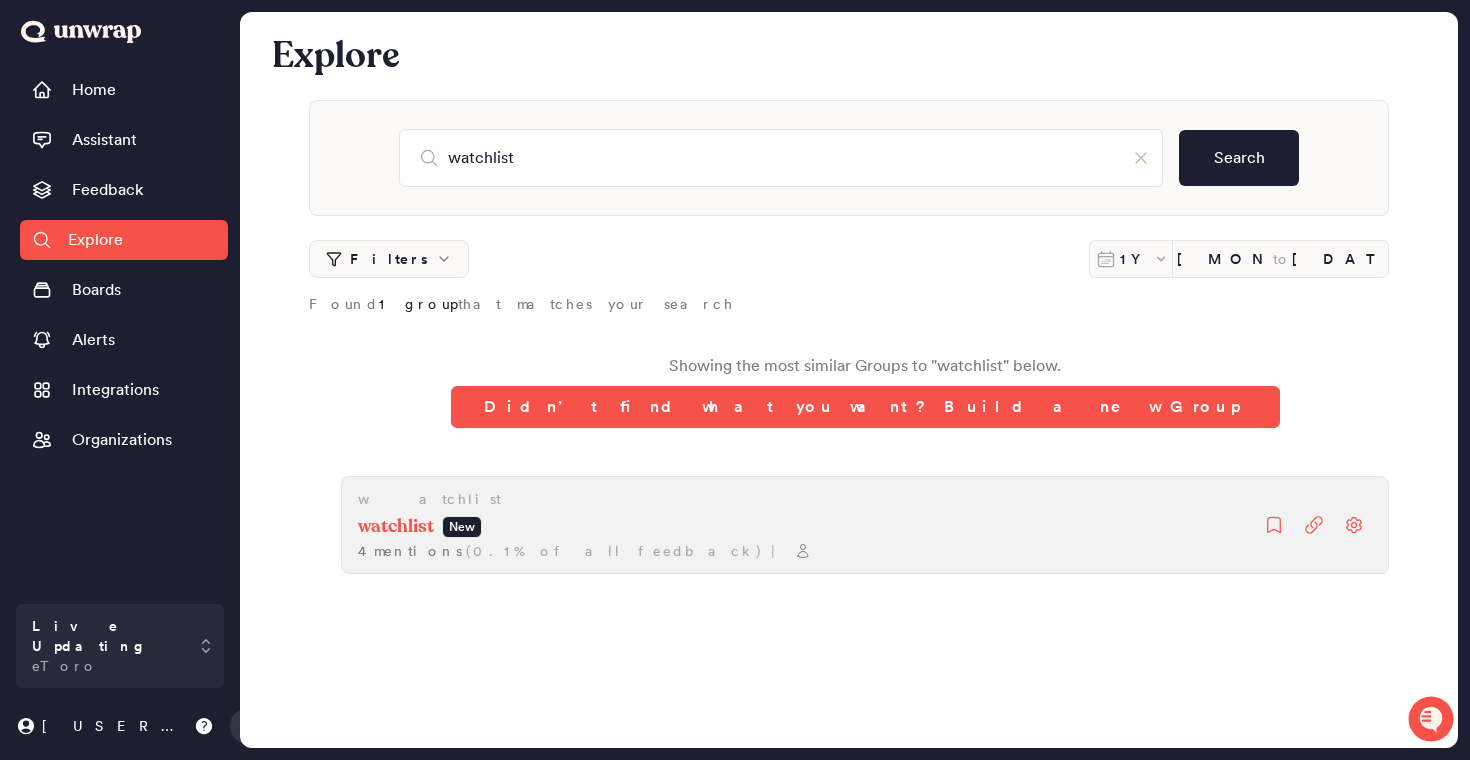 click on "watchlist" at bounding box center [396, 527] 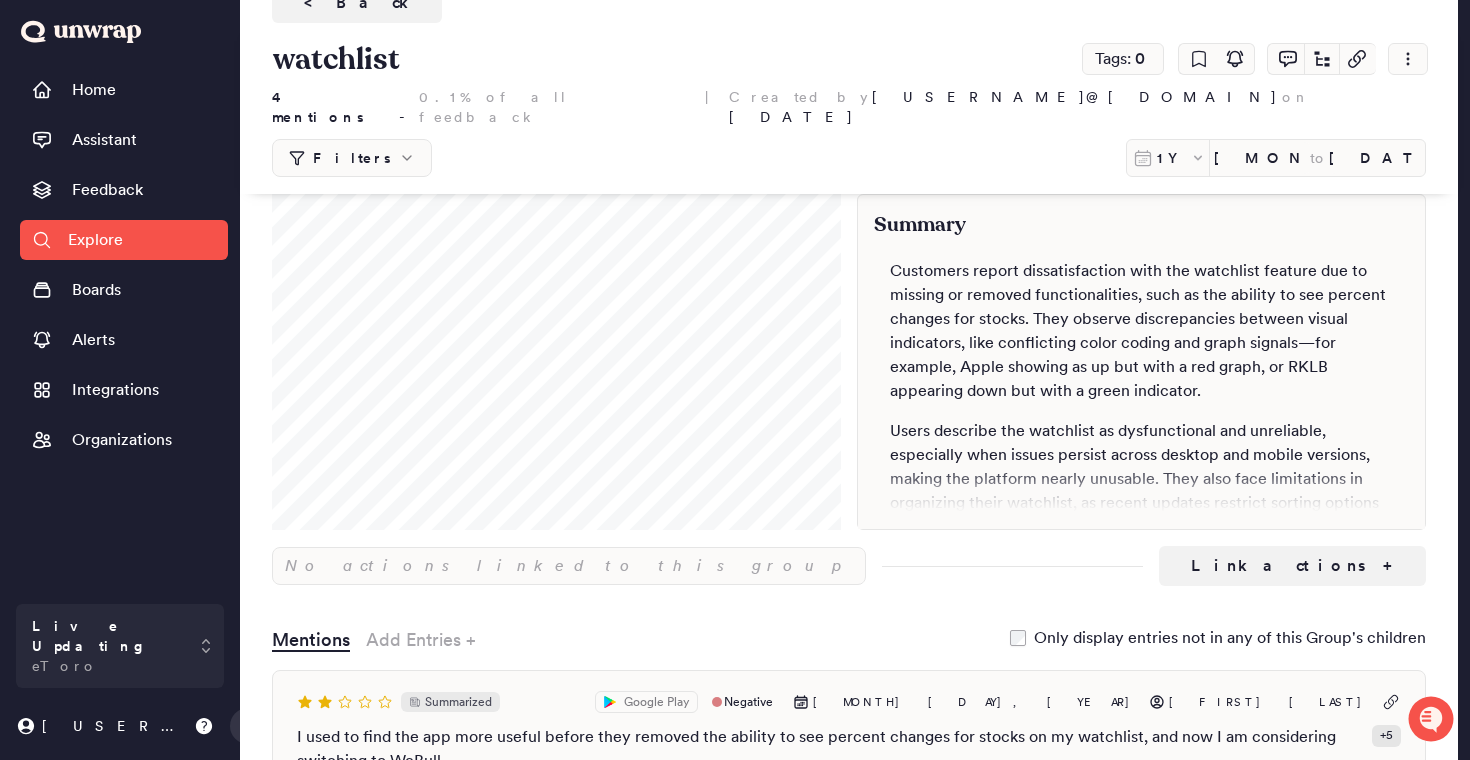 scroll, scrollTop: 0, scrollLeft: 0, axis: both 